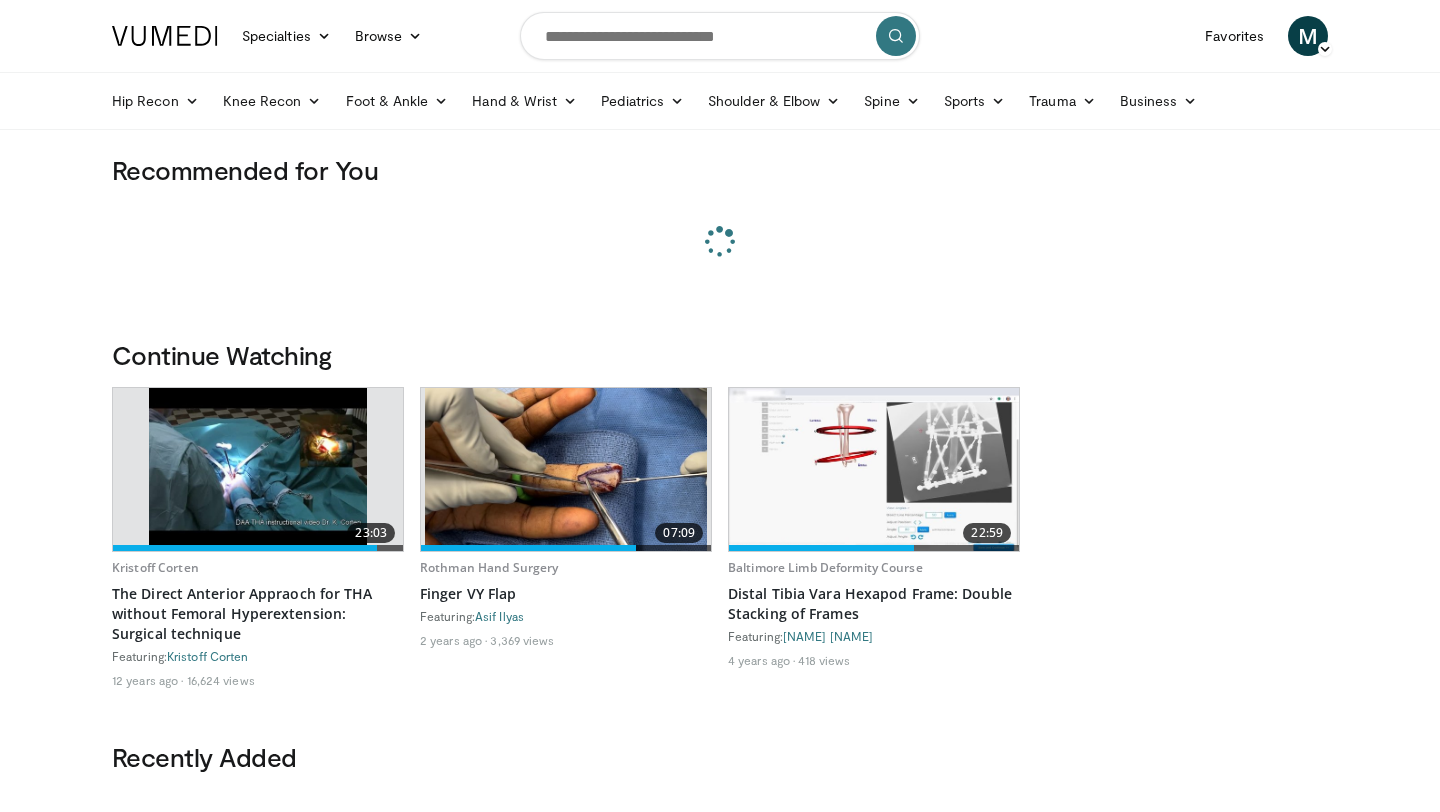 scroll, scrollTop: 0, scrollLeft: 0, axis: both 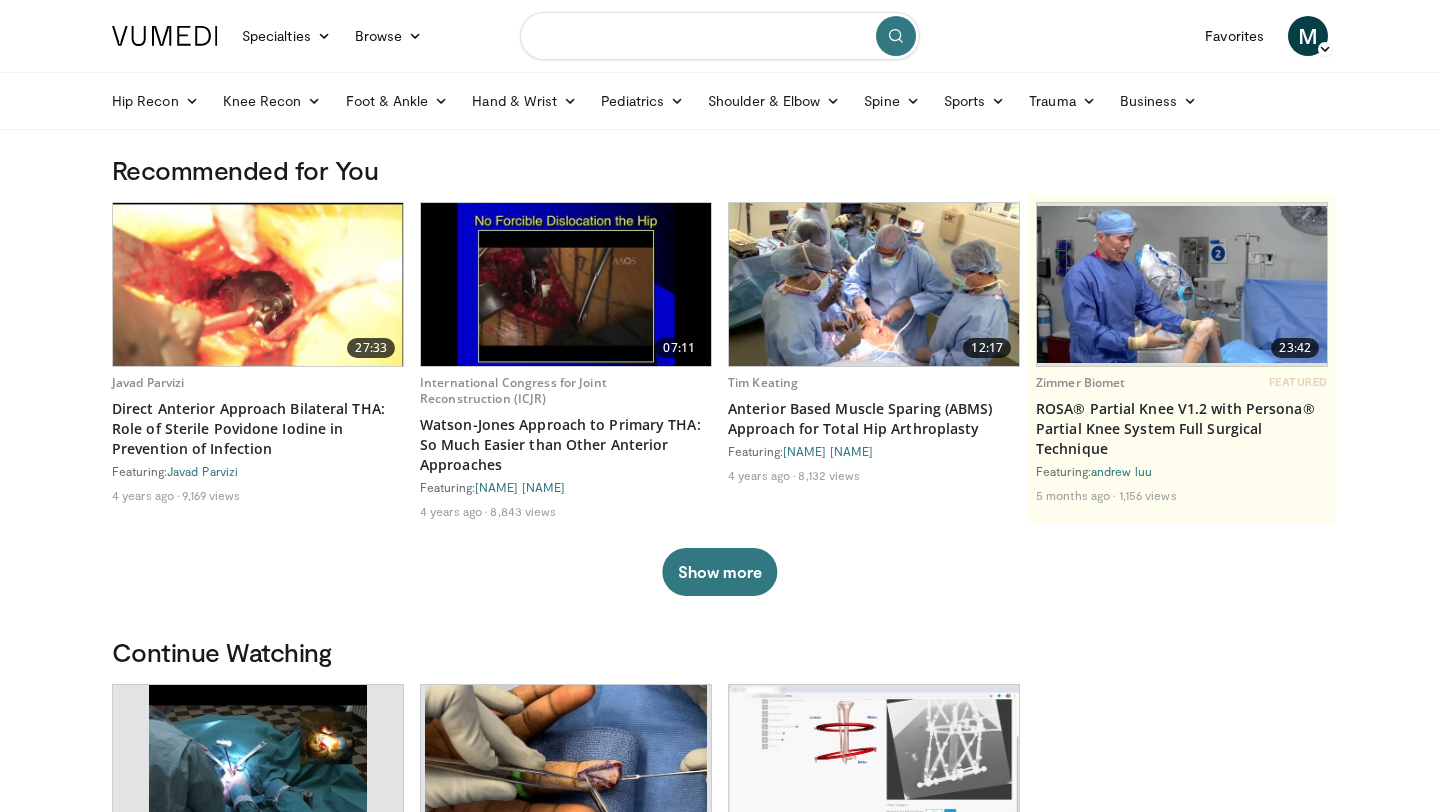click at bounding box center [720, 36] 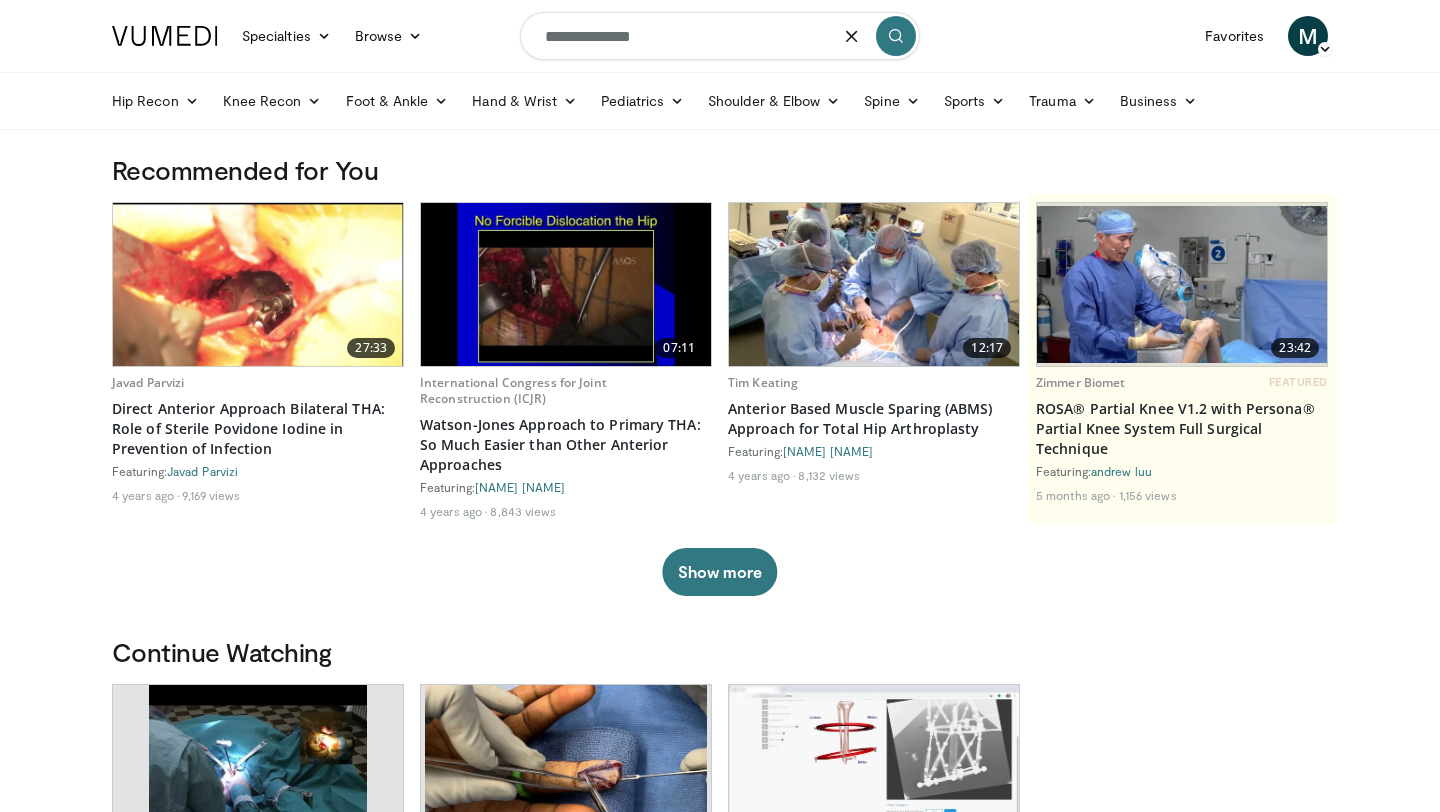 type on "**********" 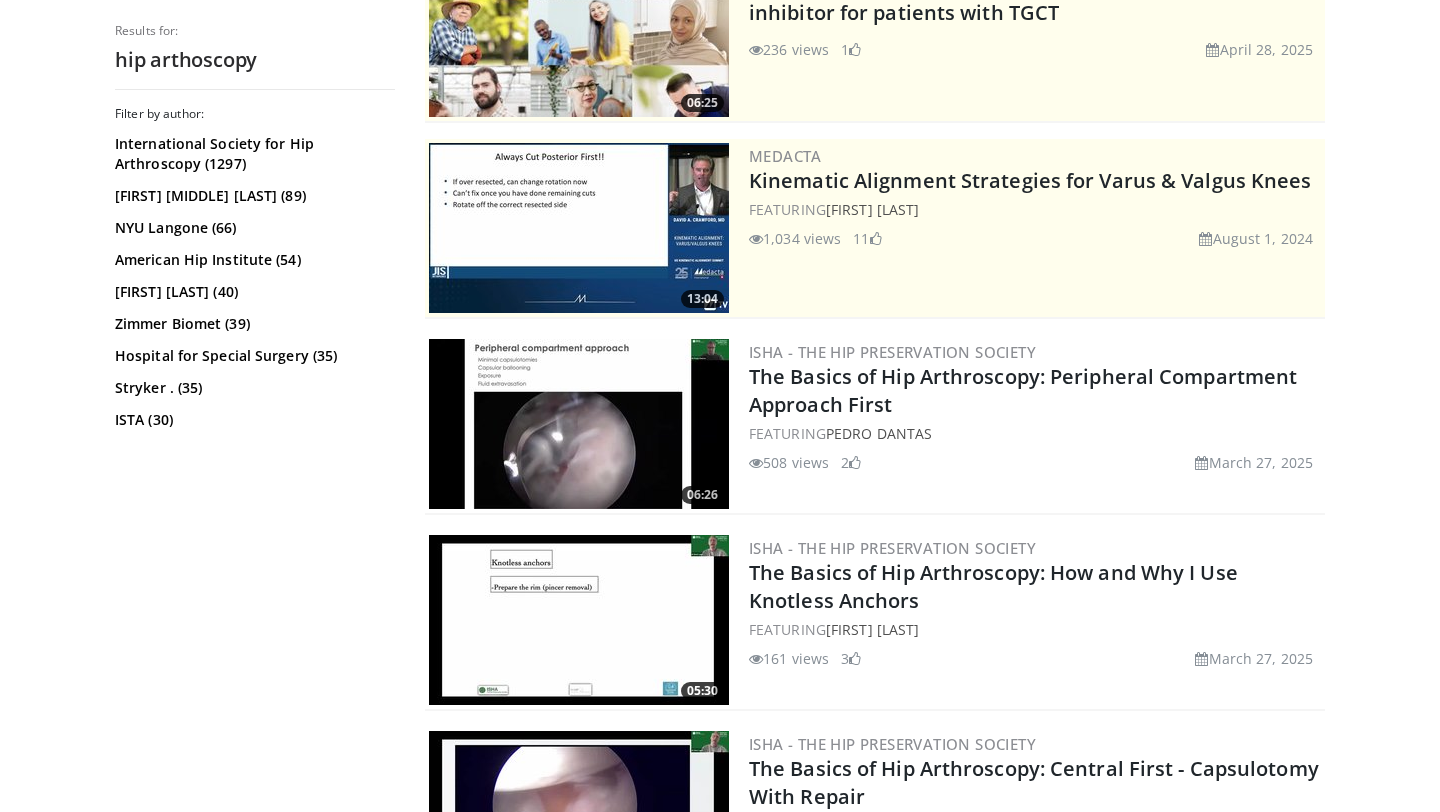 scroll, scrollTop: 281, scrollLeft: 0, axis: vertical 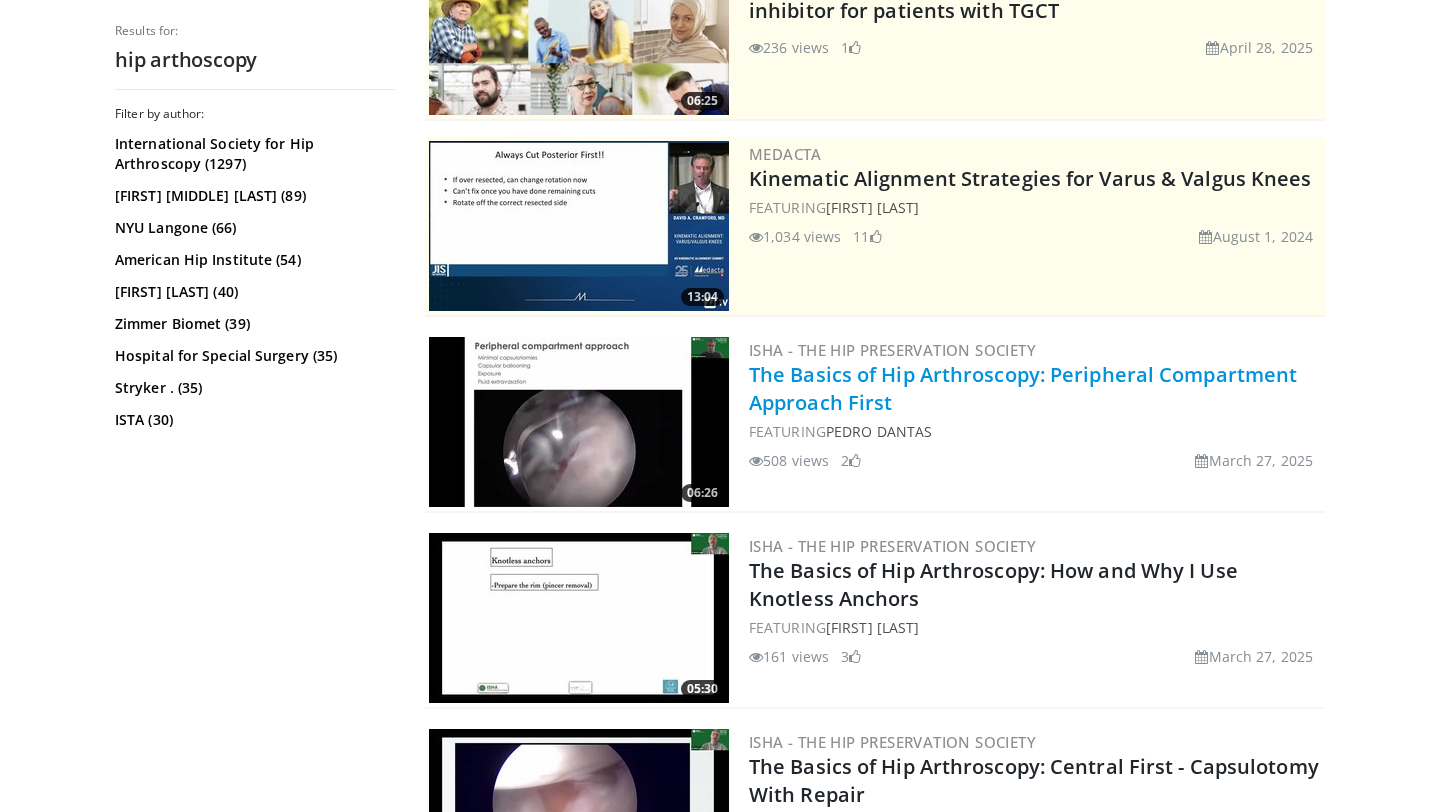 click on "The Basics of Hip Arthroscopy: Peripheral Compartment Approach First" at bounding box center (1023, 388) 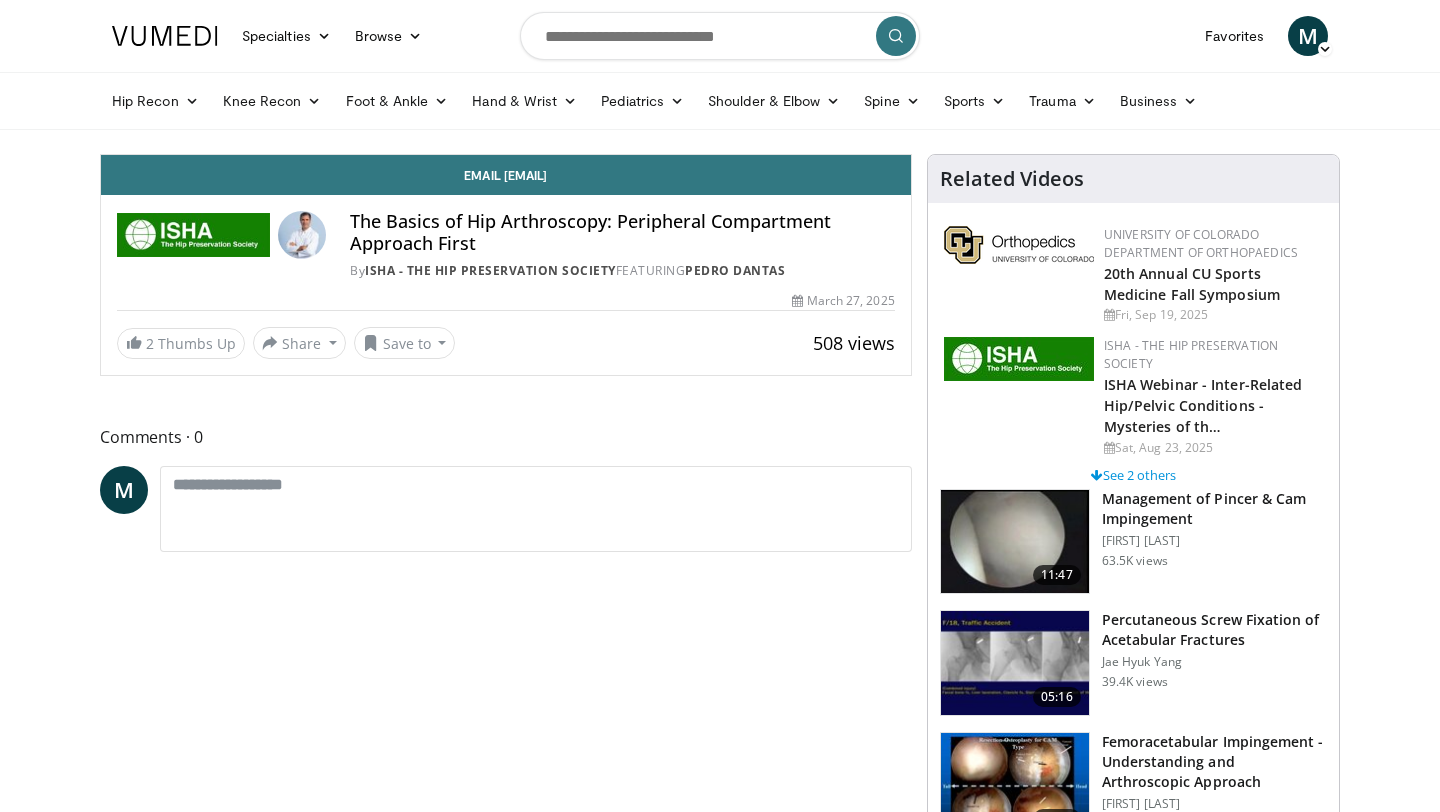 scroll, scrollTop: 0, scrollLeft: 0, axis: both 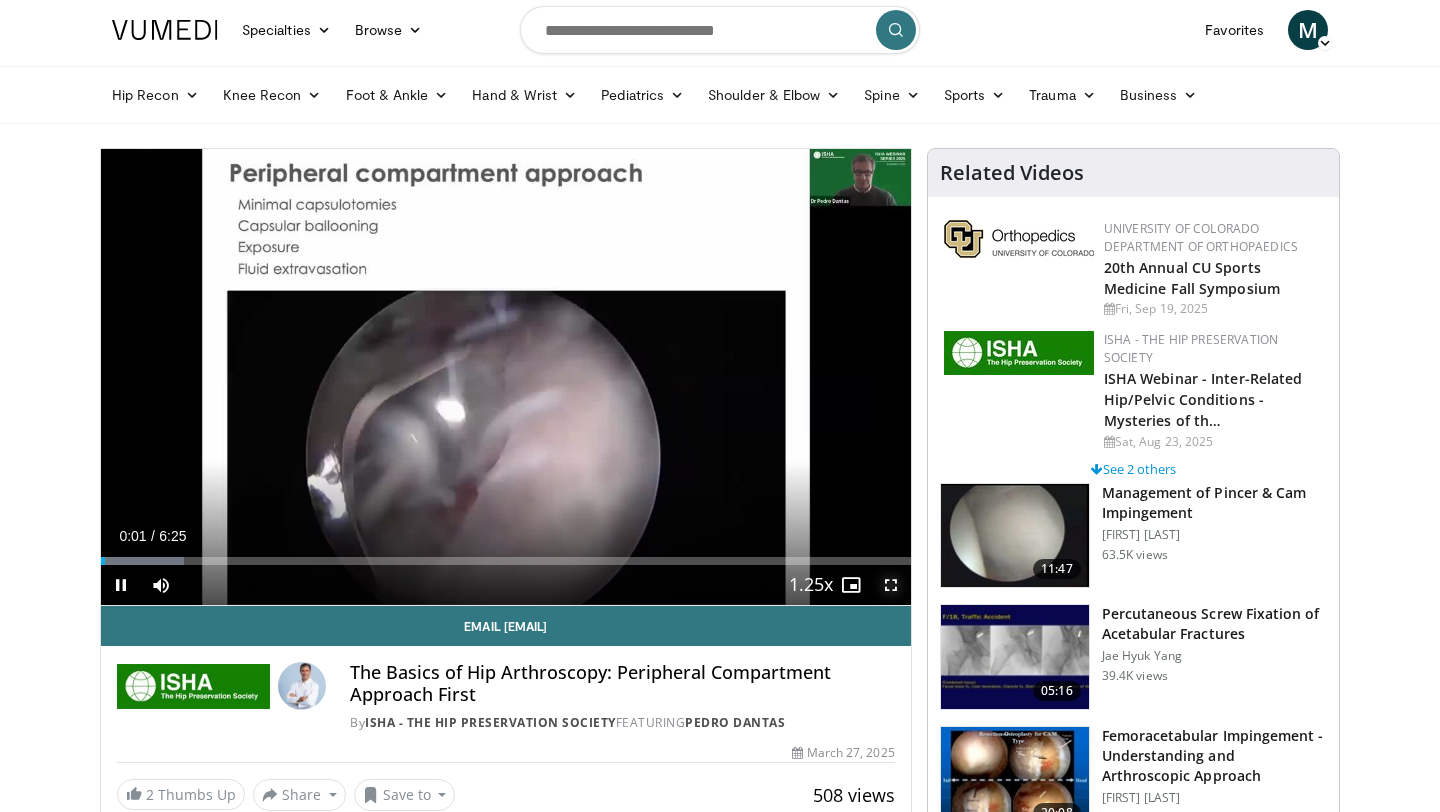 click at bounding box center [891, 585] 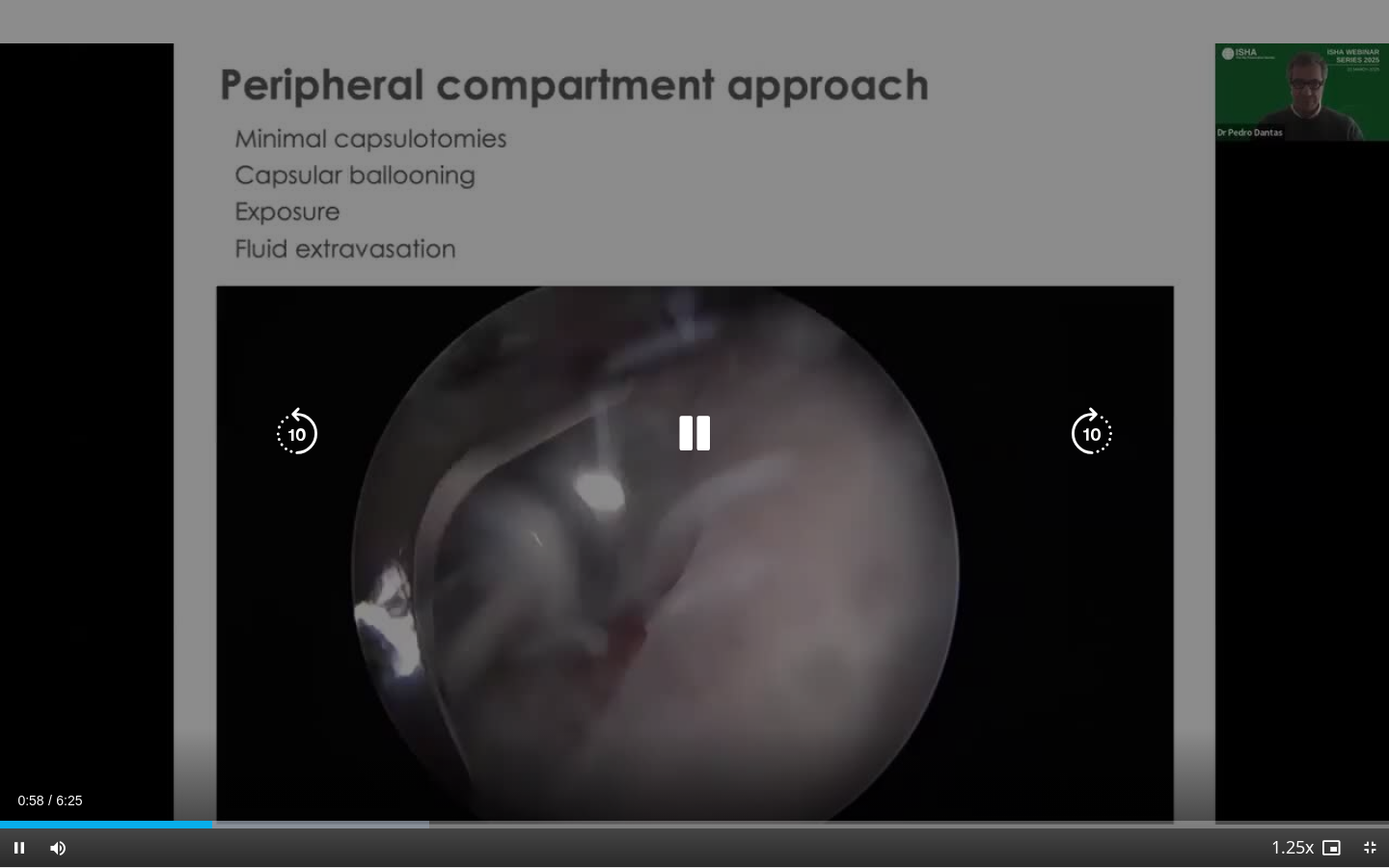 click at bounding box center [1092, 434] 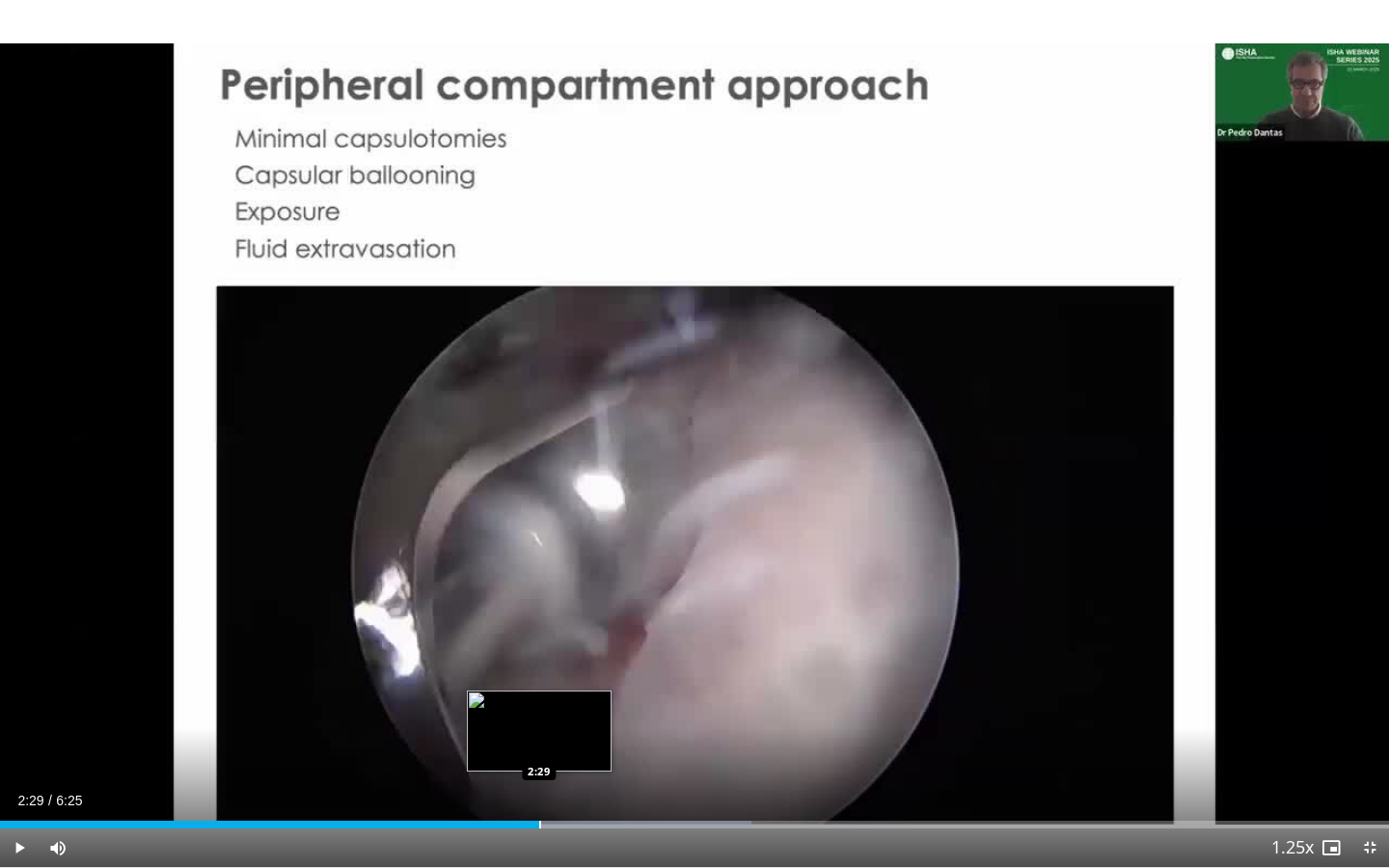 click at bounding box center (540, 825) 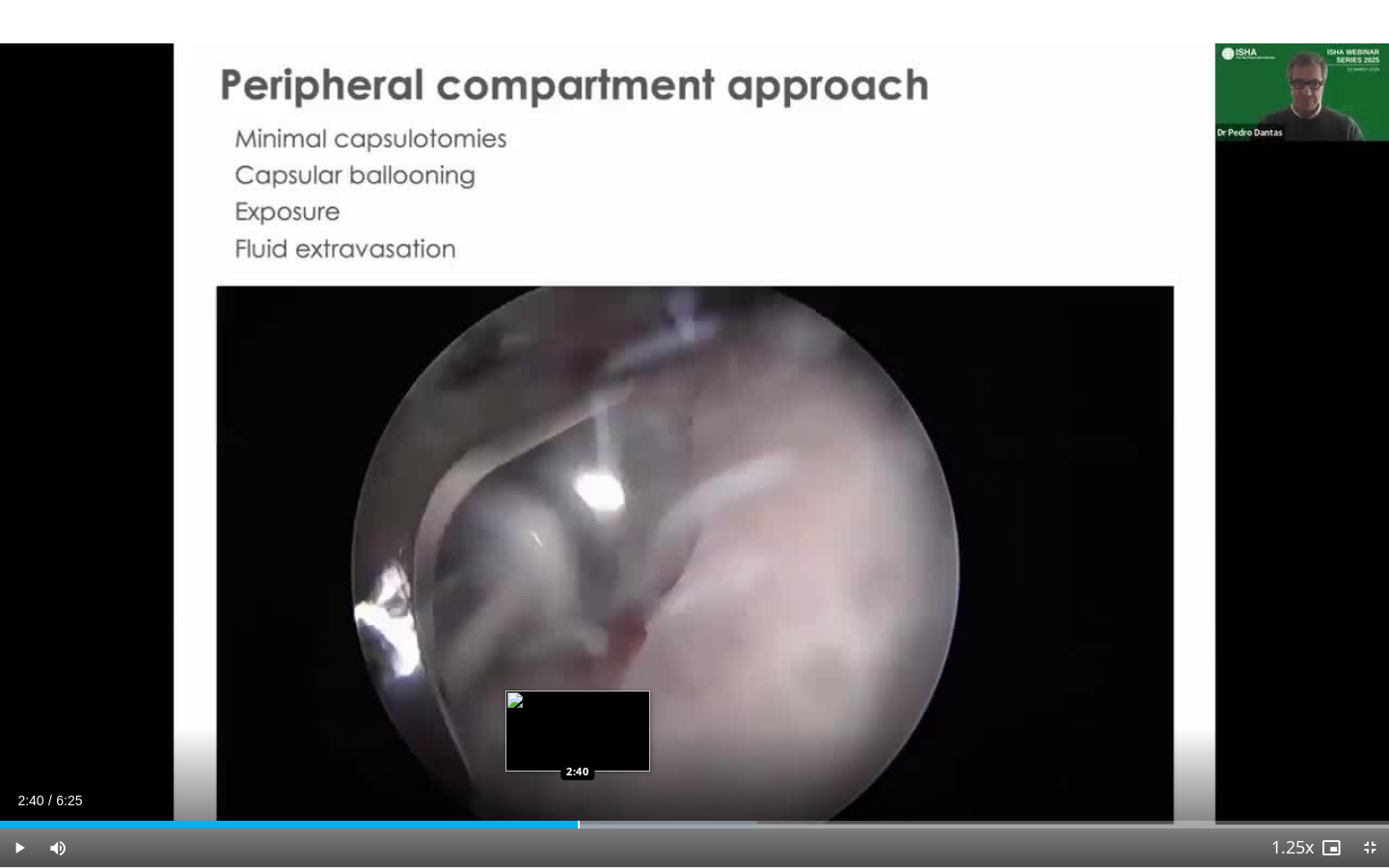 click at bounding box center [579, 825] 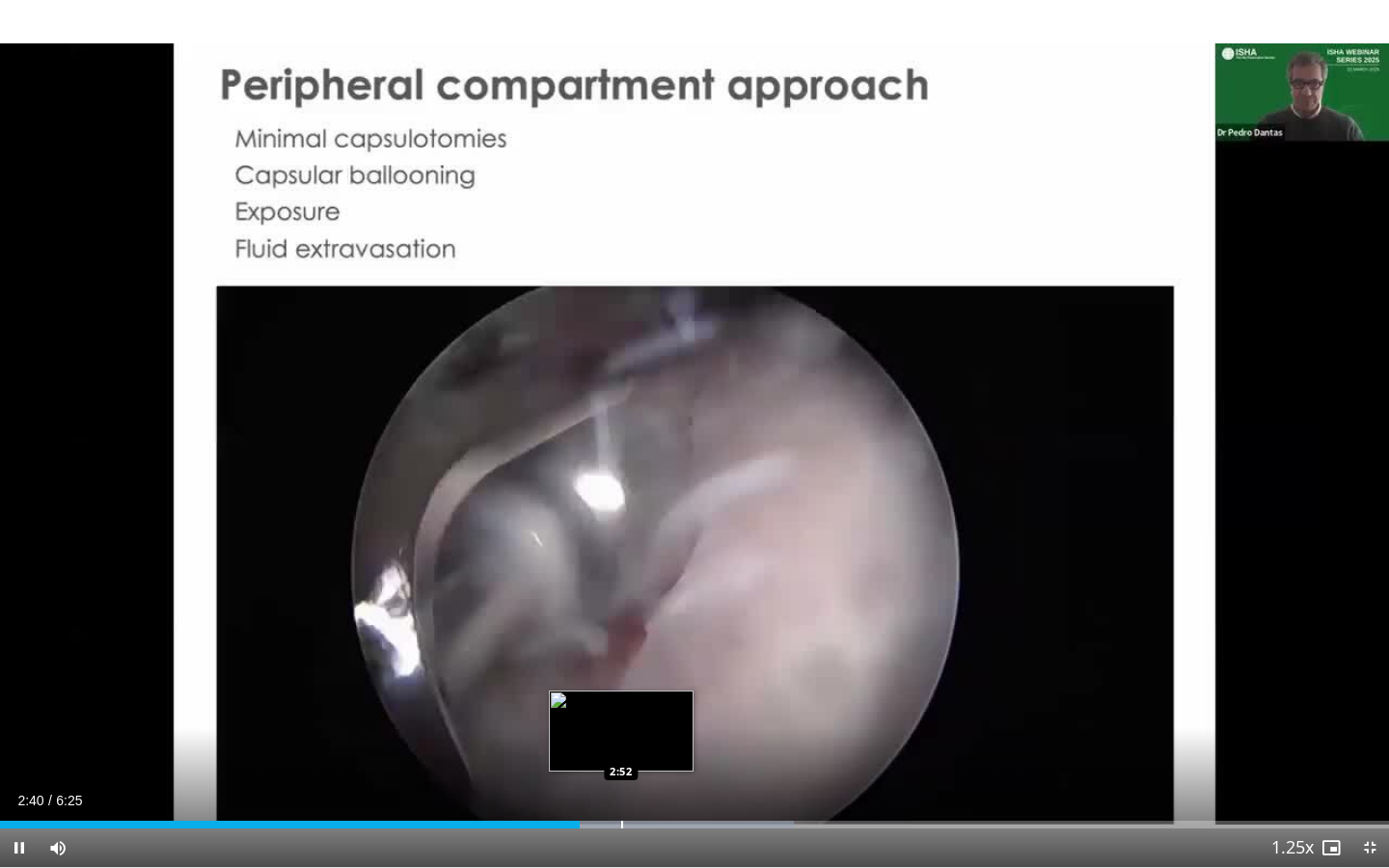 click at bounding box center [622, 825] 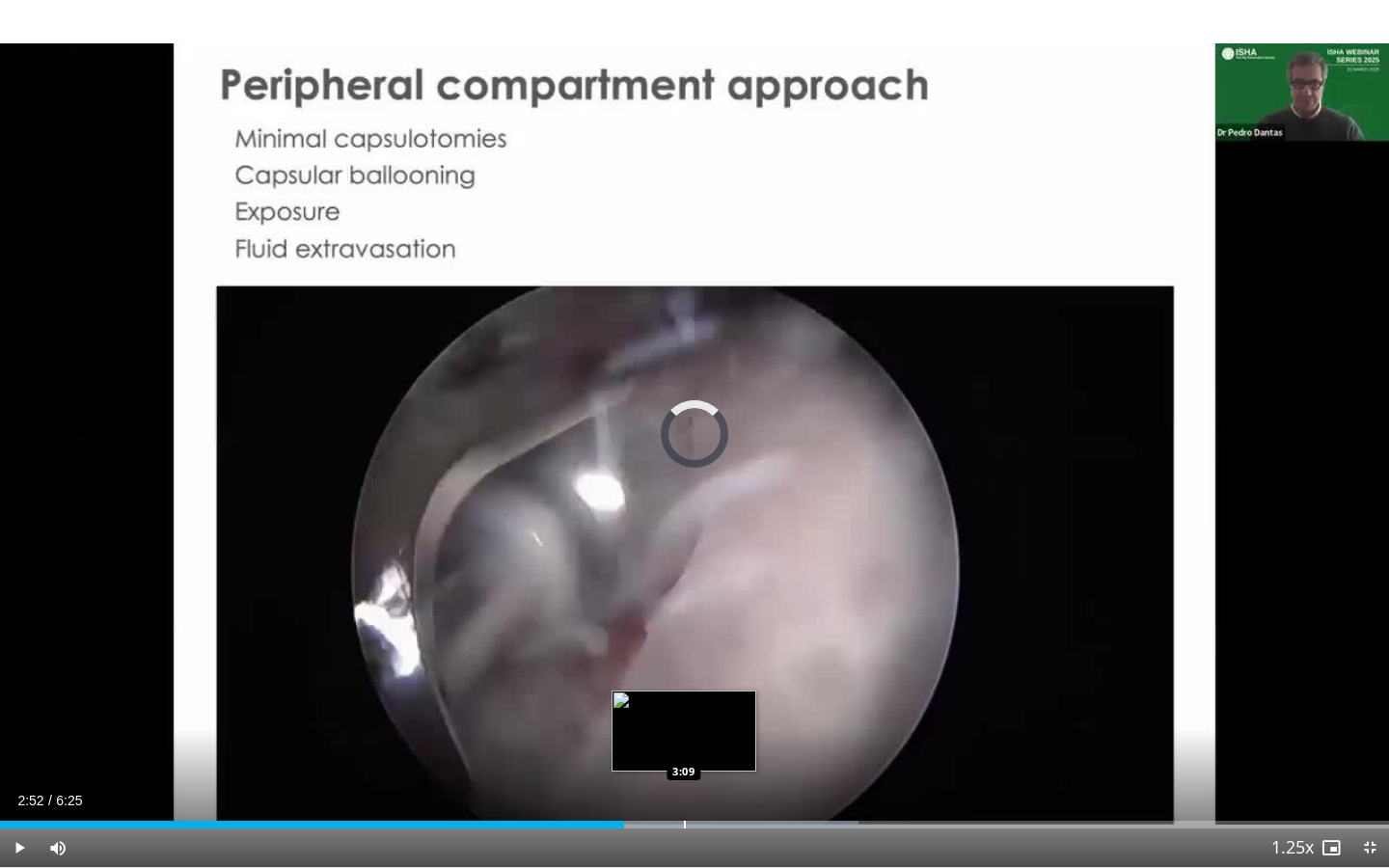 click at bounding box center [685, 825] 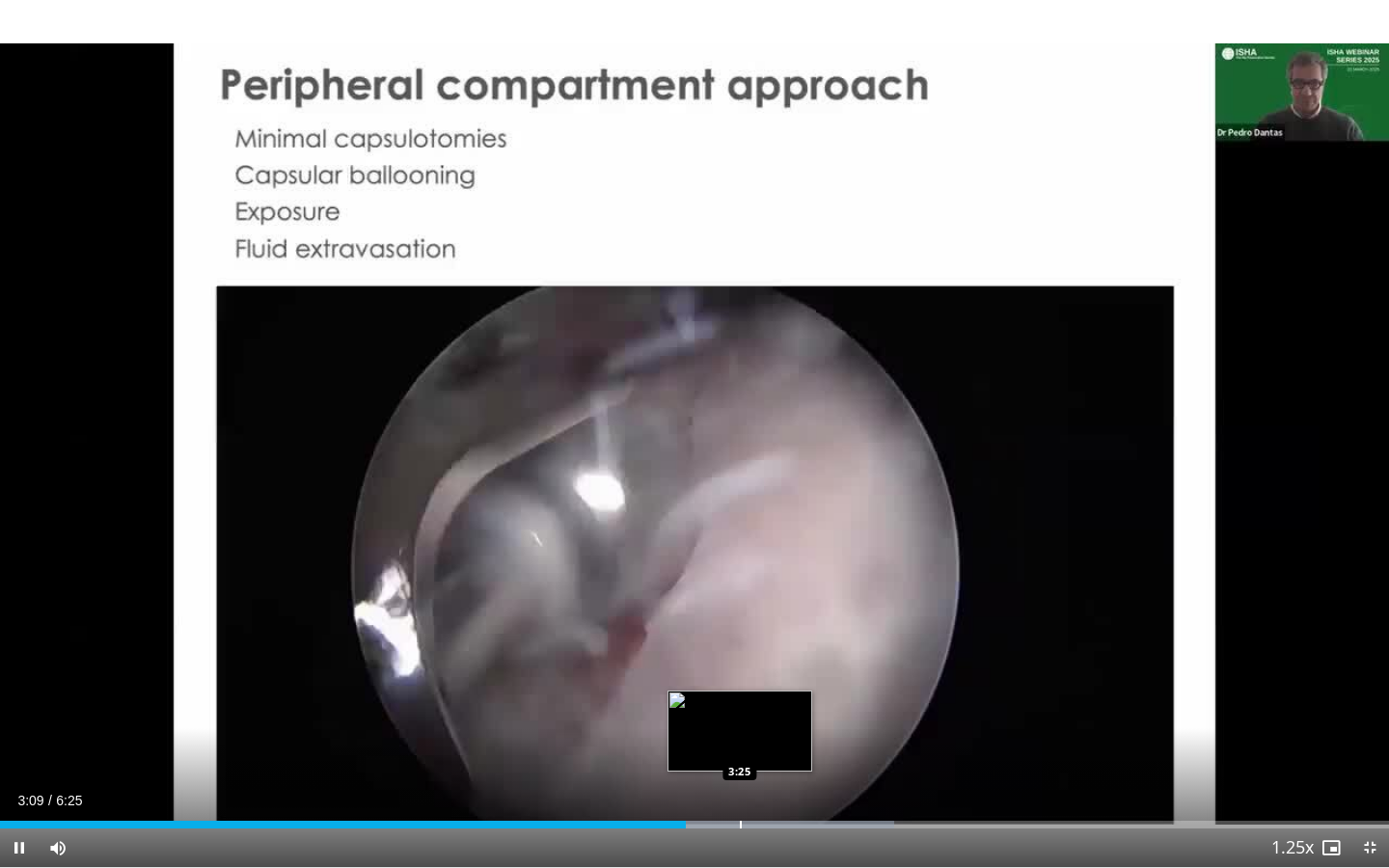 click at bounding box center (741, 825) 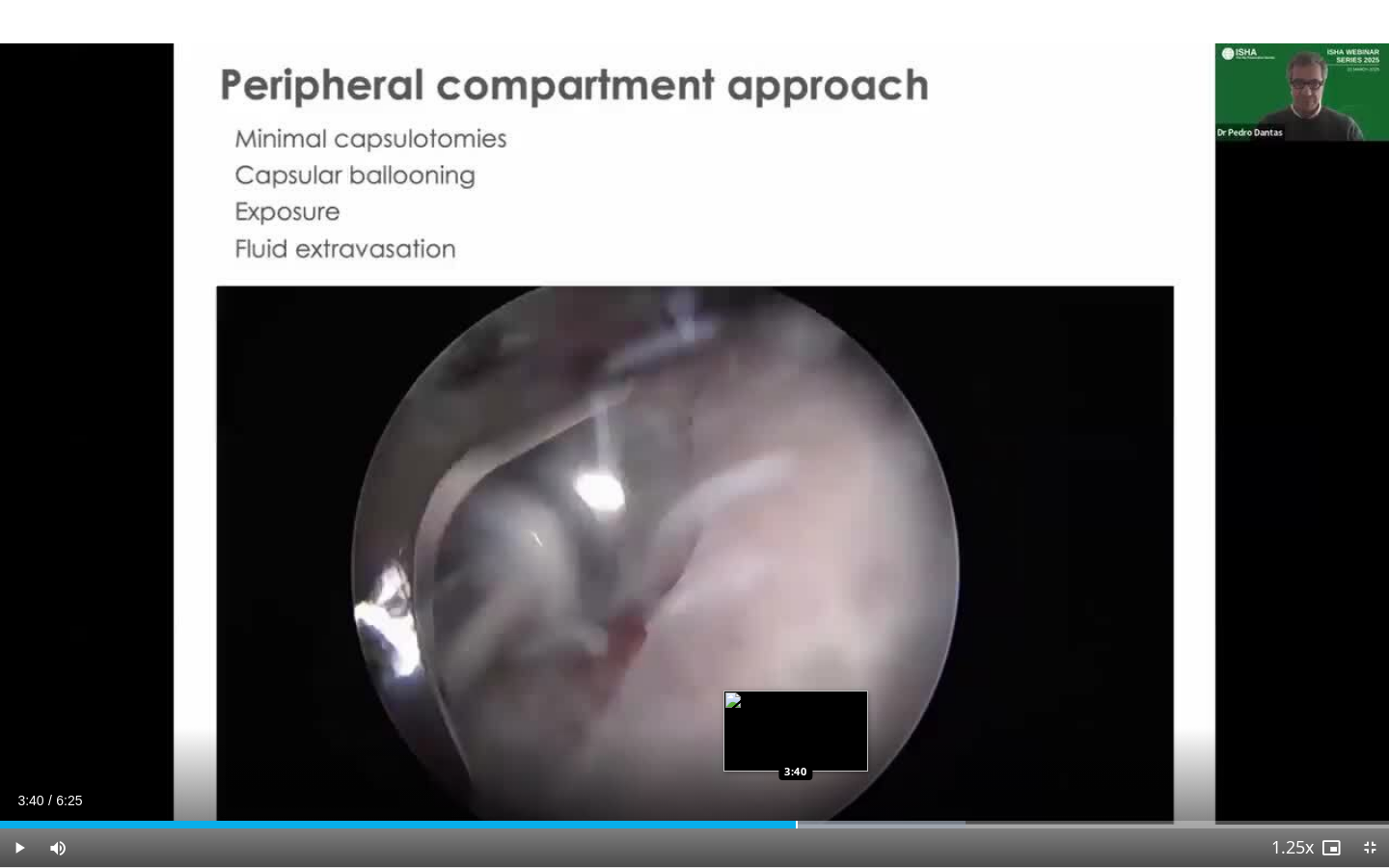 click at bounding box center [797, 825] 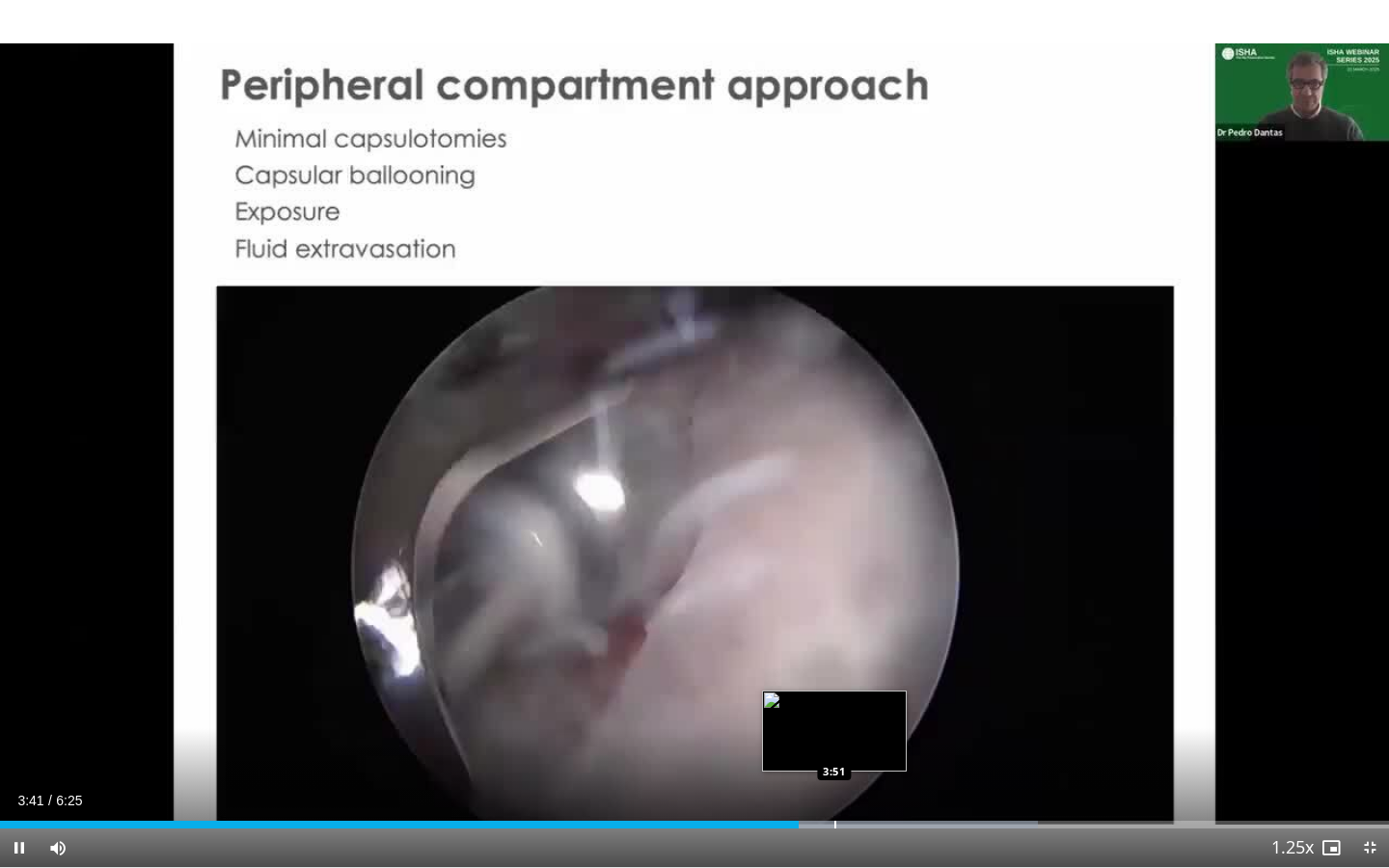 click at bounding box center [835, 825] 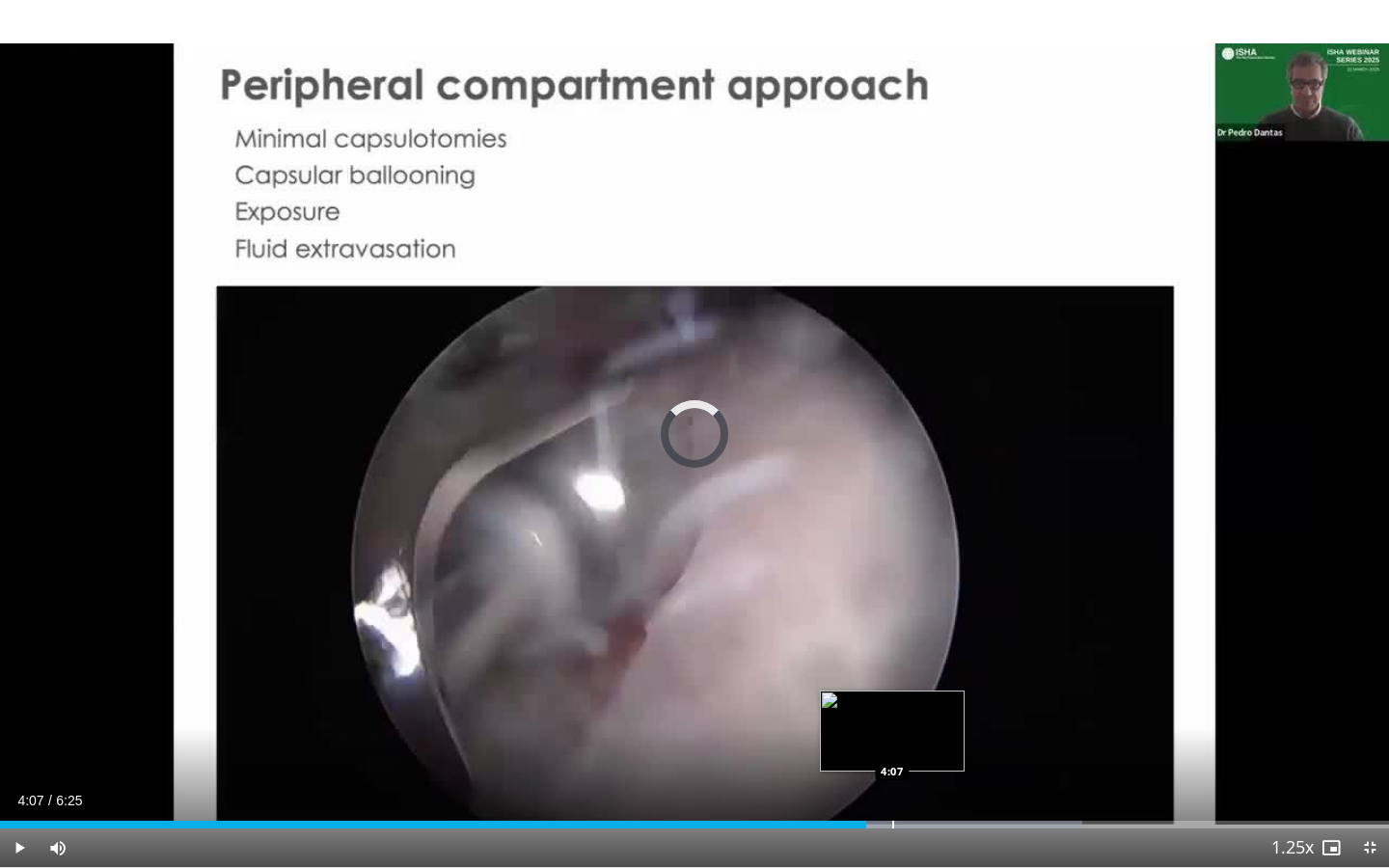 click at bounding box center (893, 825) 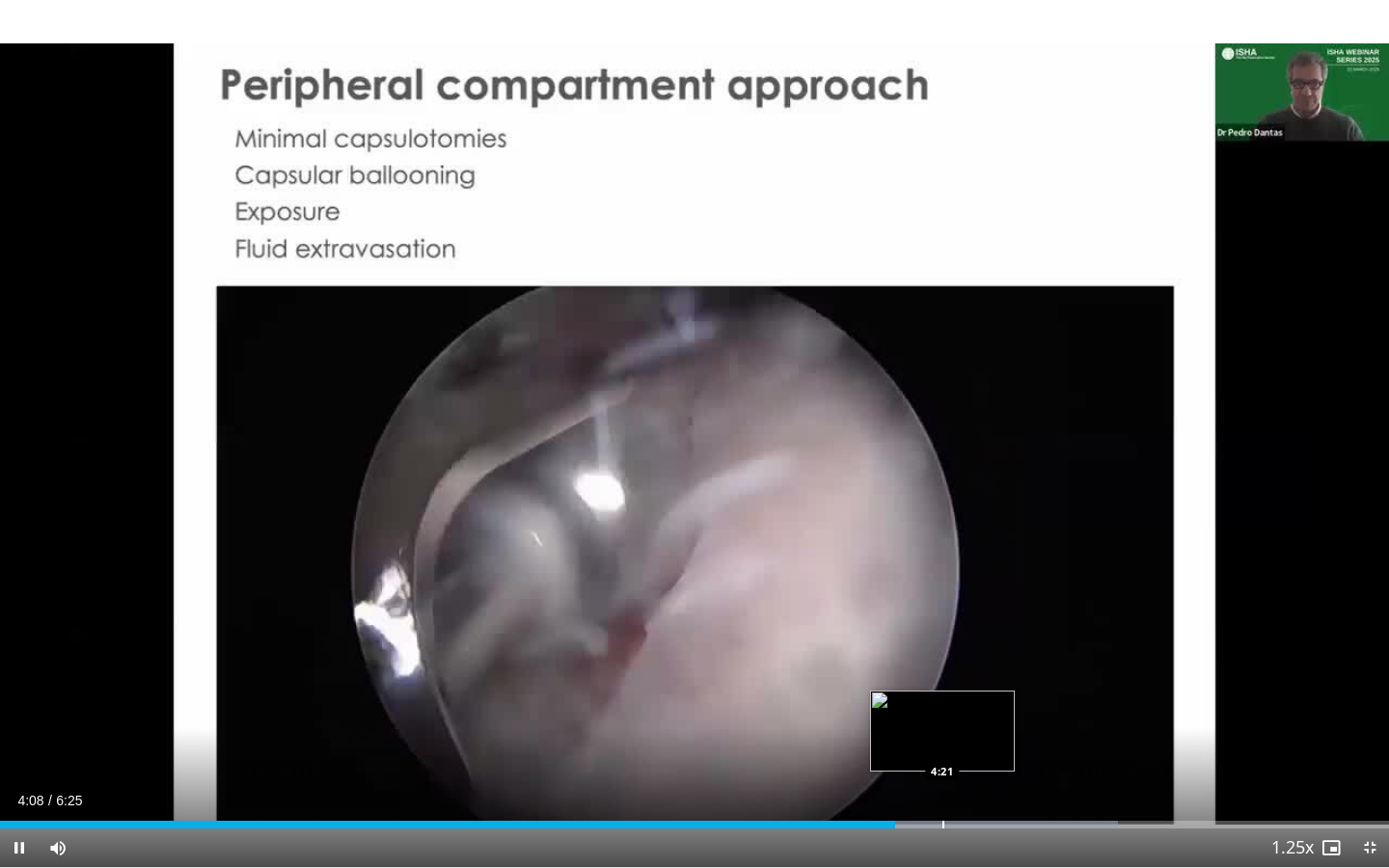 click on "Loaded :  80.51% 4:08 4:21" at bounding box center (694, 819) 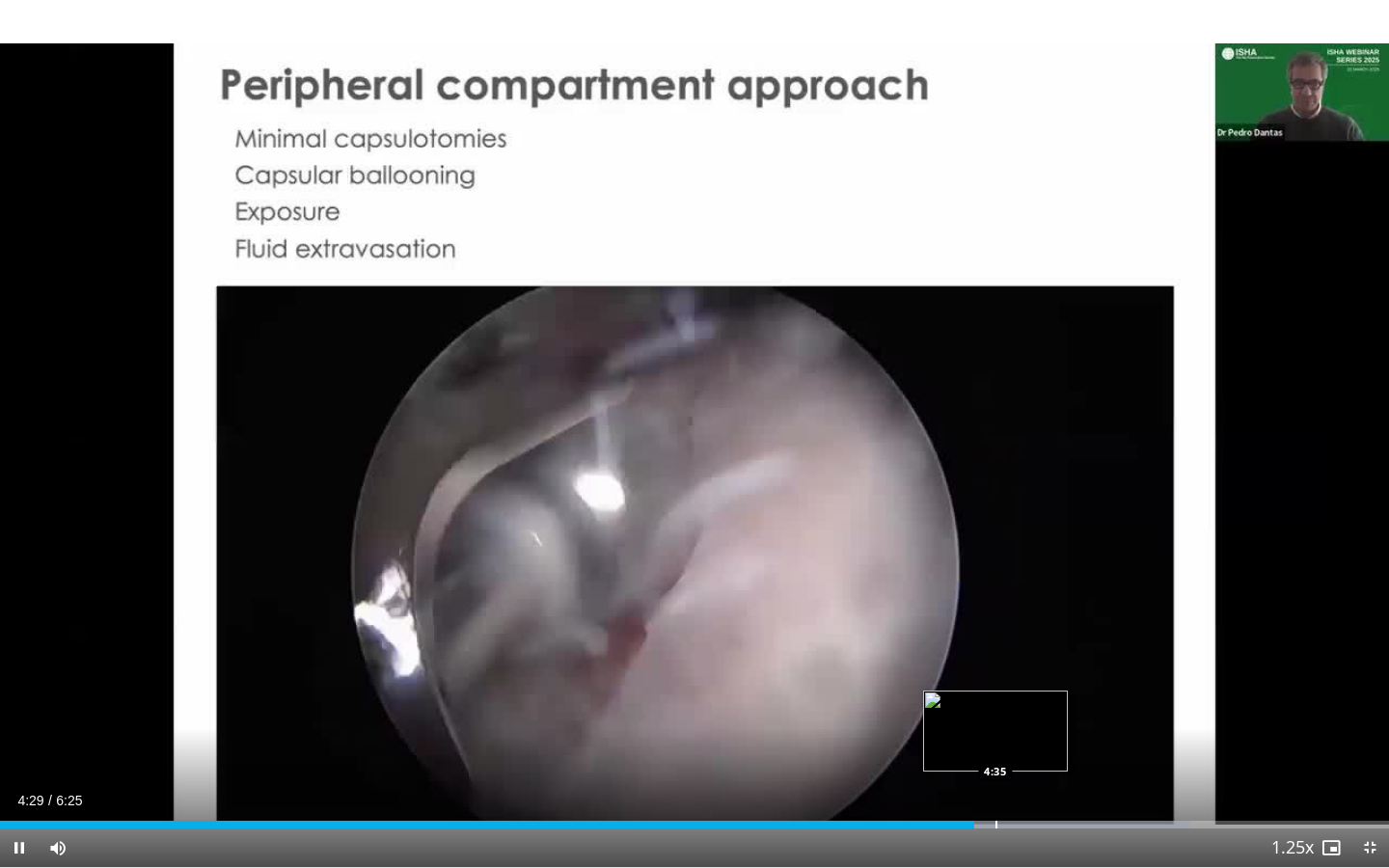click at bounding box center [996, 825] 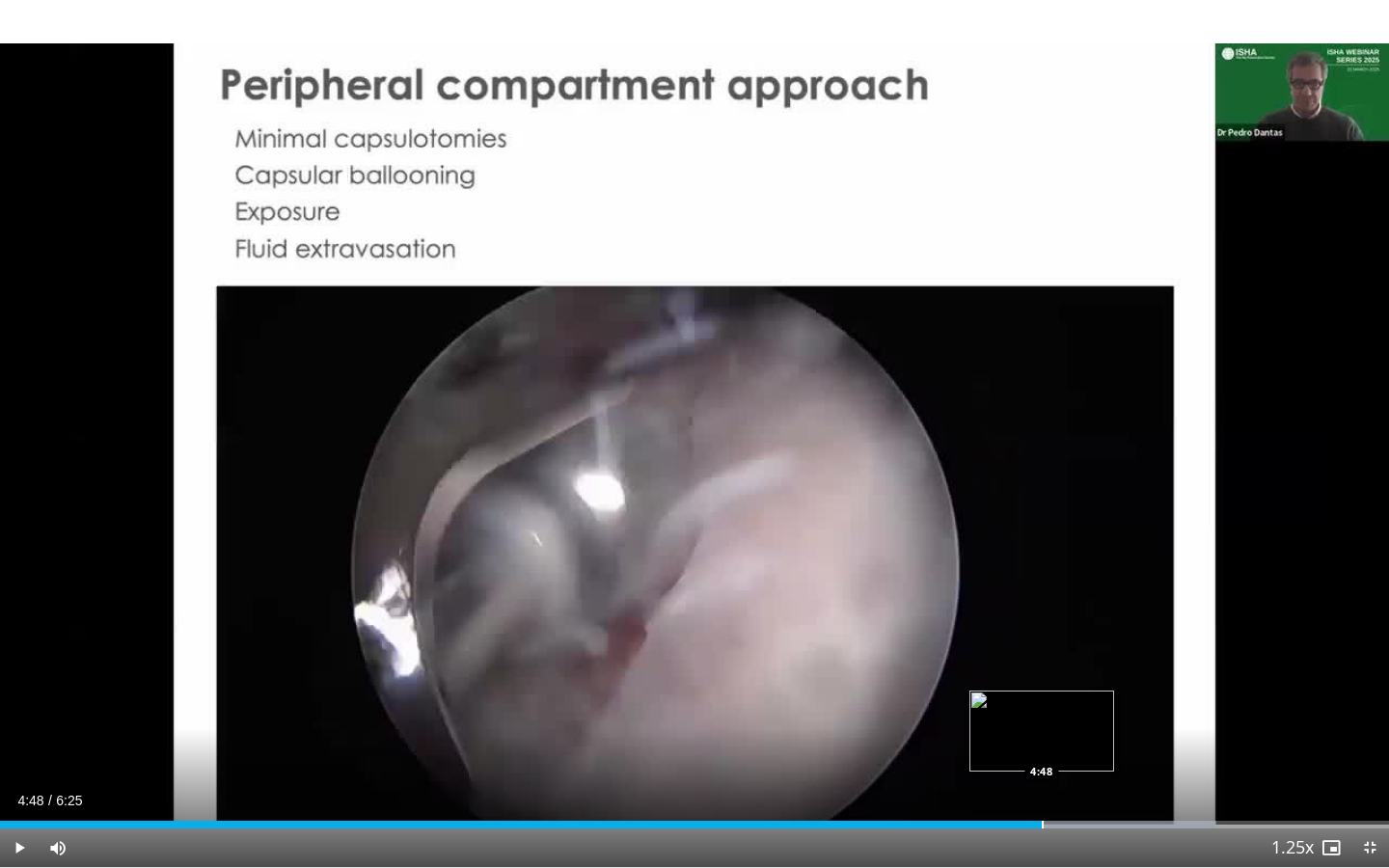 click at bounding box center (1043, 825) 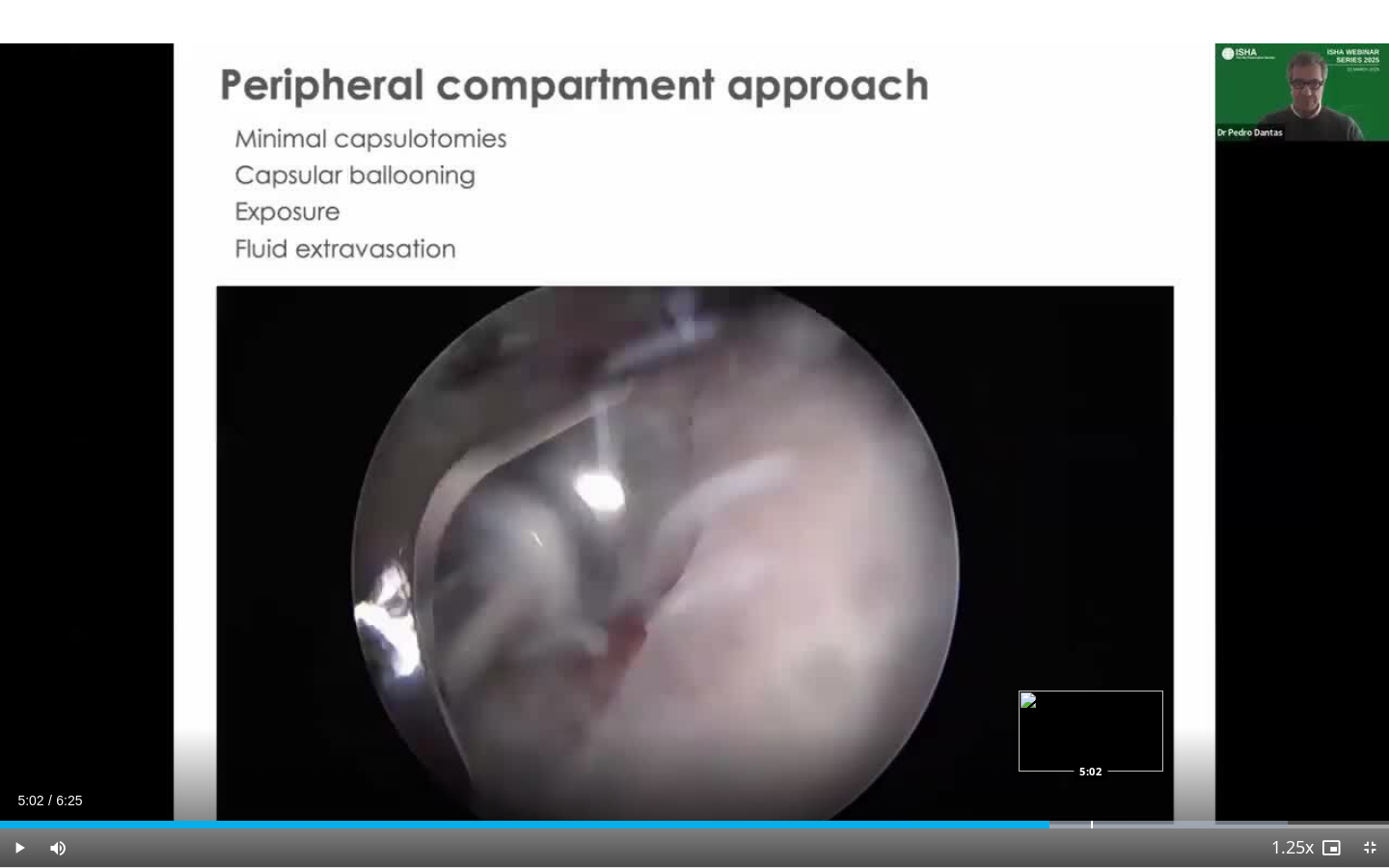 click at bounding box center [1092, 825] 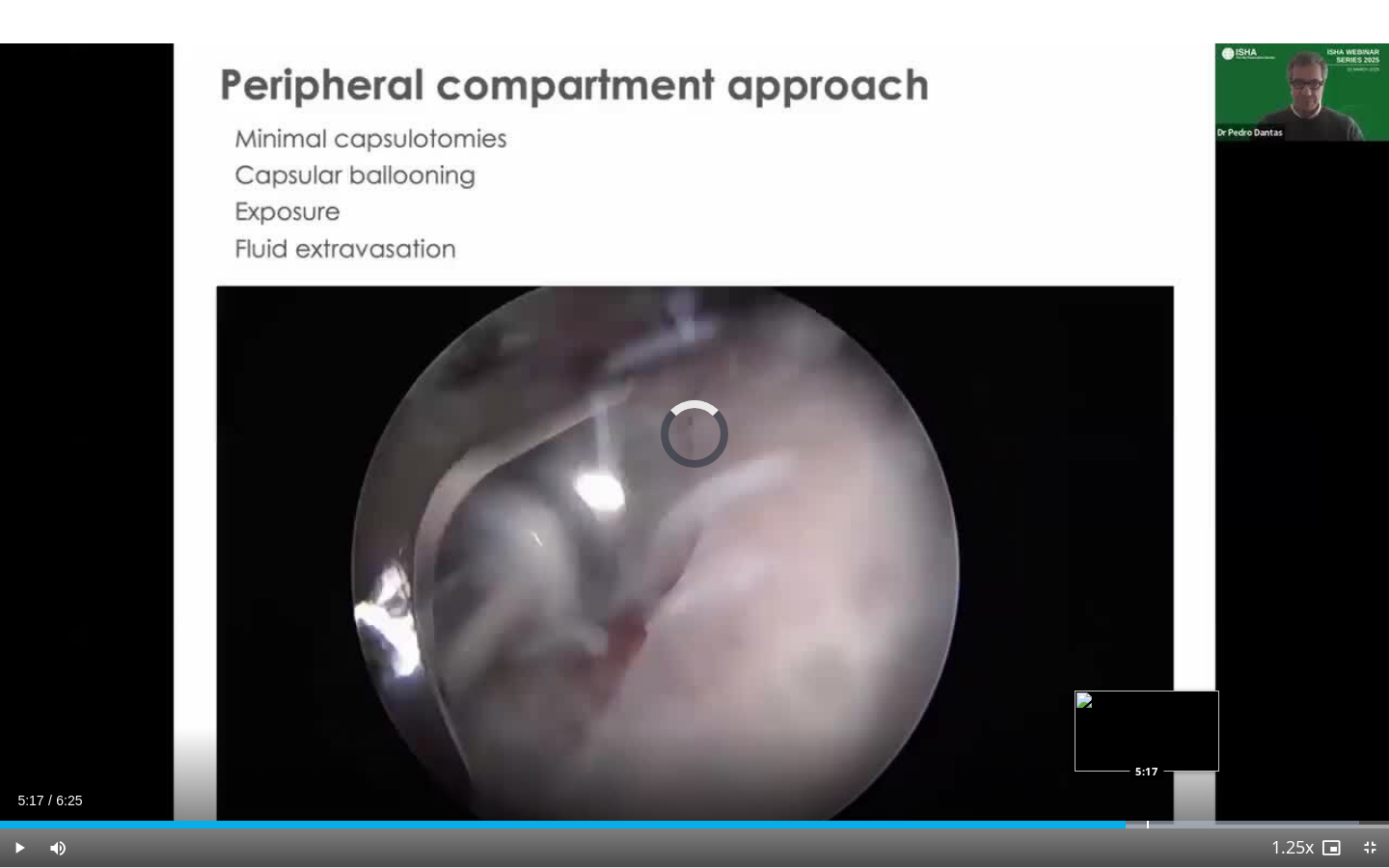 click at bounding box center (1148, 825) 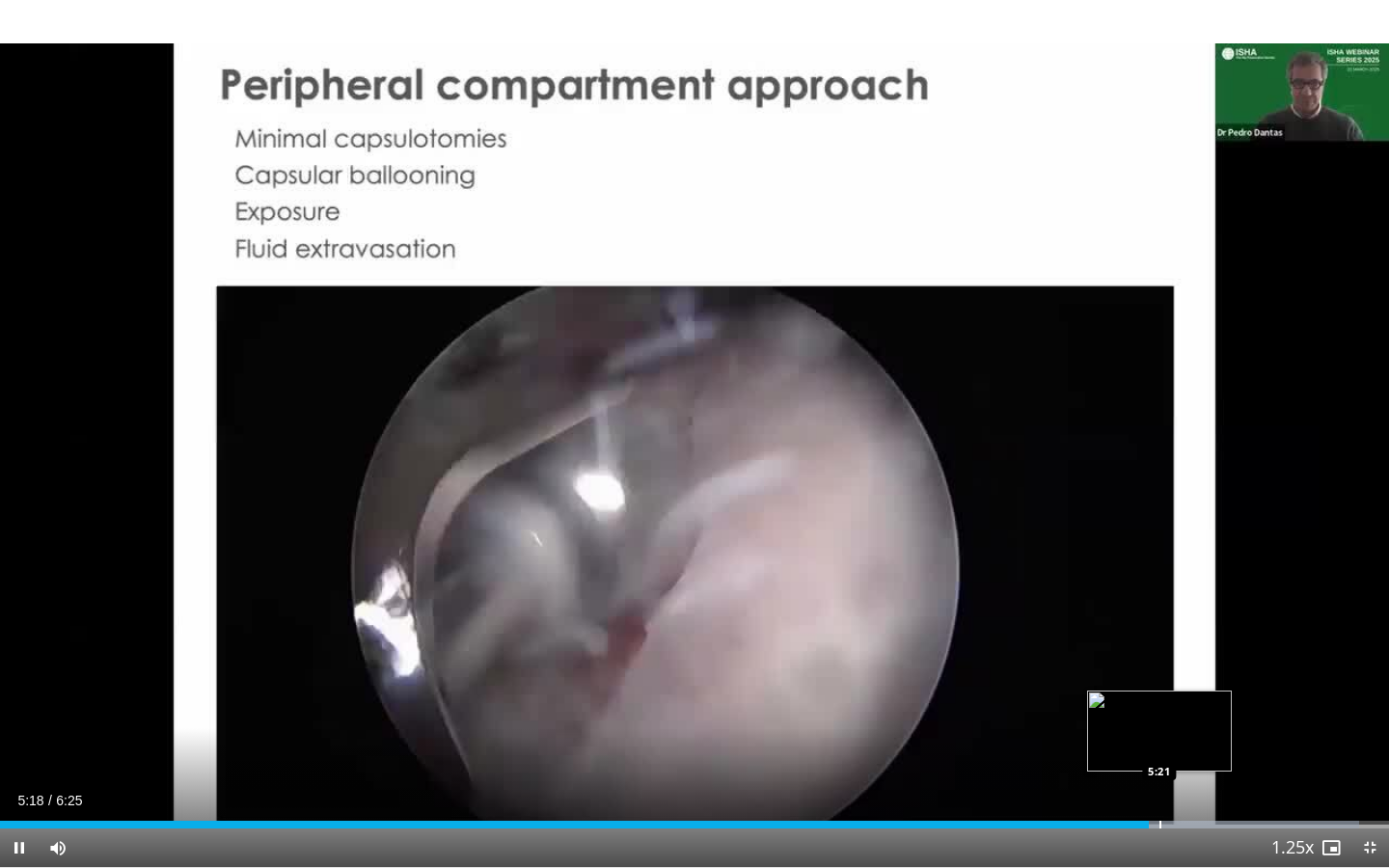 click at bounding box center [1160, 825] 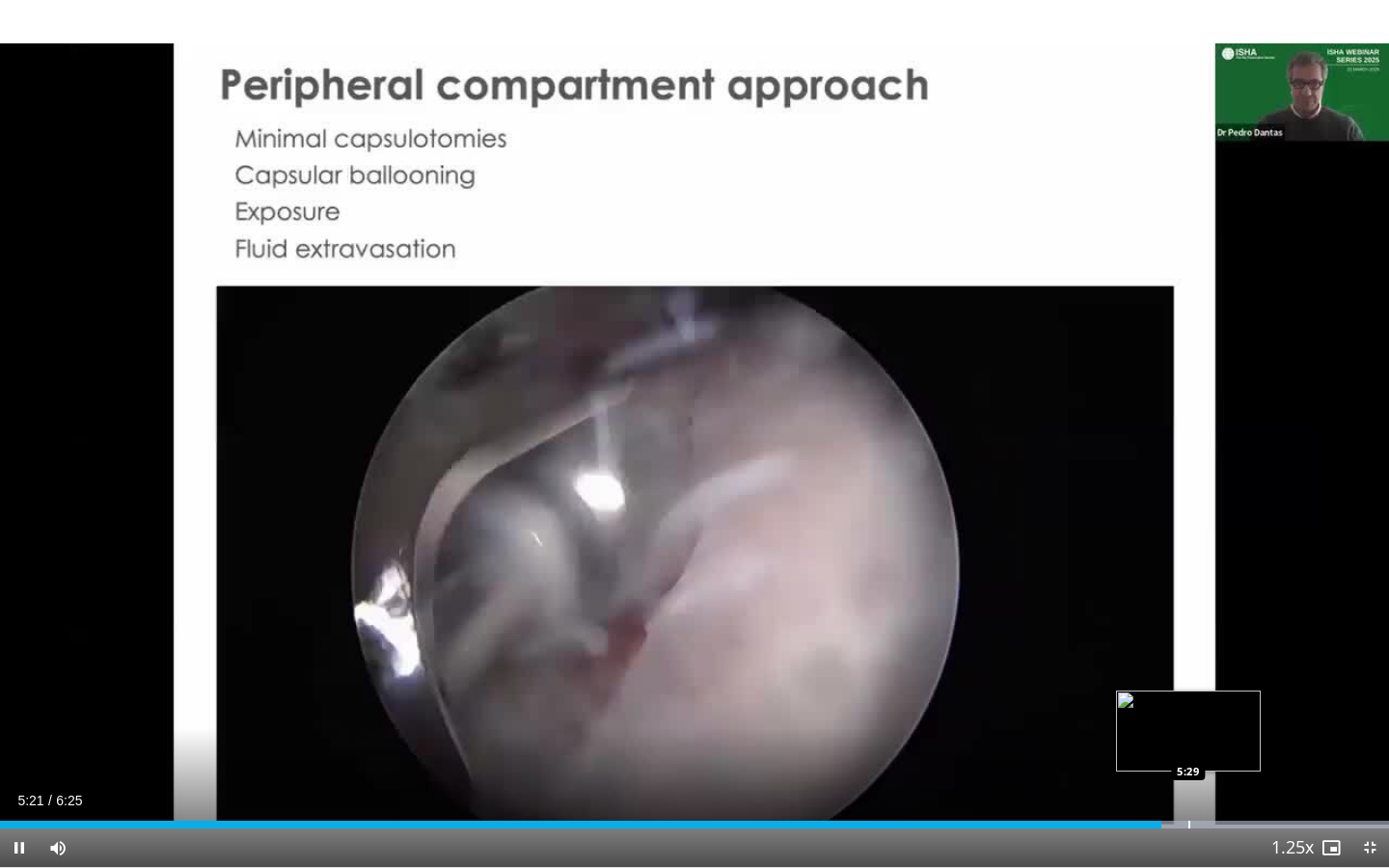 click at bounding box center [1189, 825] 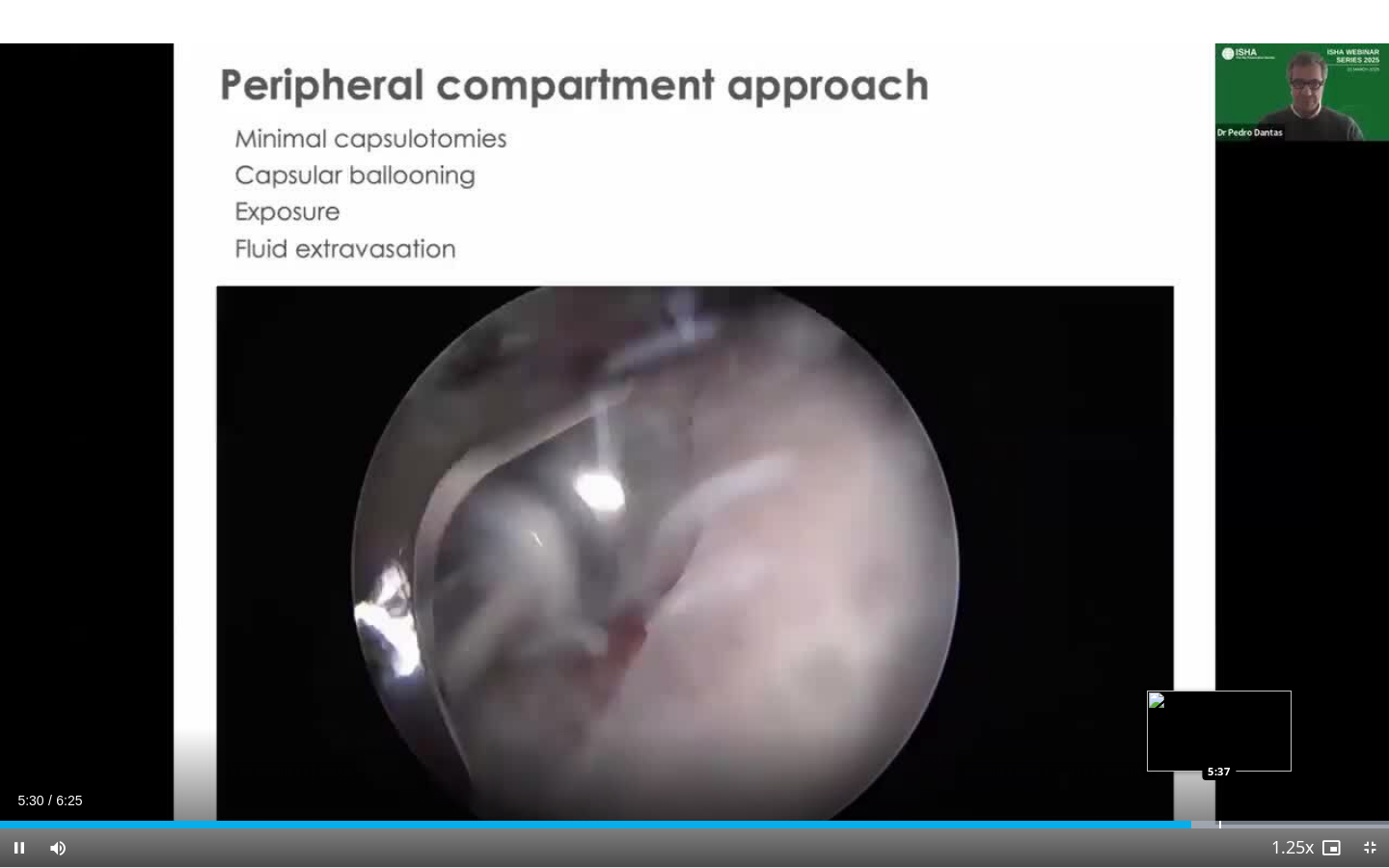 click on "**********" at bounding box center (694, 434) 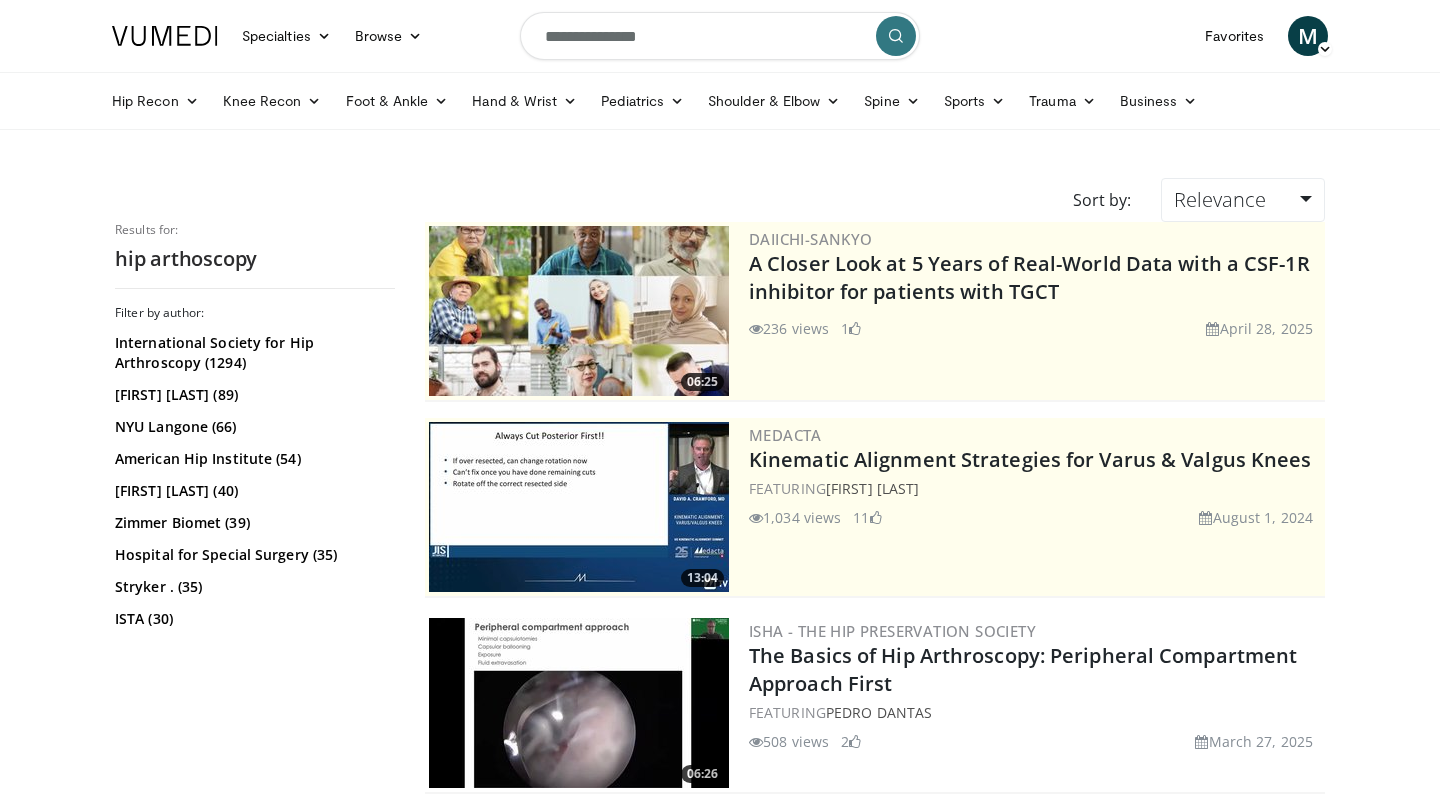 scroll, scrollTop: 281, scrollLeft: 0, axis: vertical 